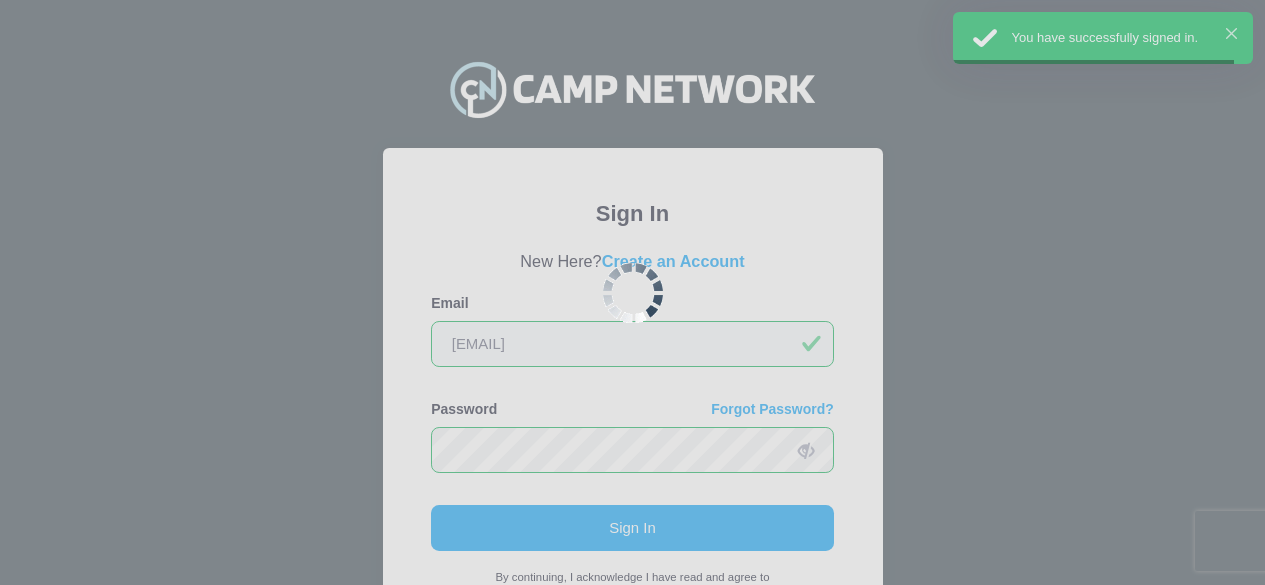 scroll, scrollTop: 0, scrollLeft: 0, axis: both 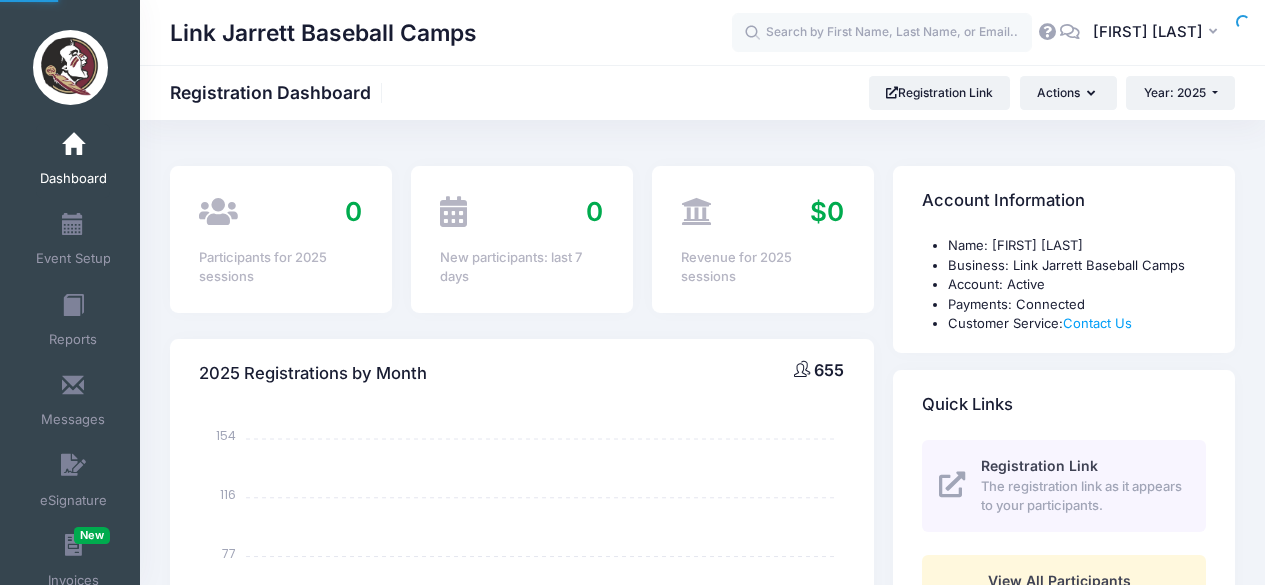 select 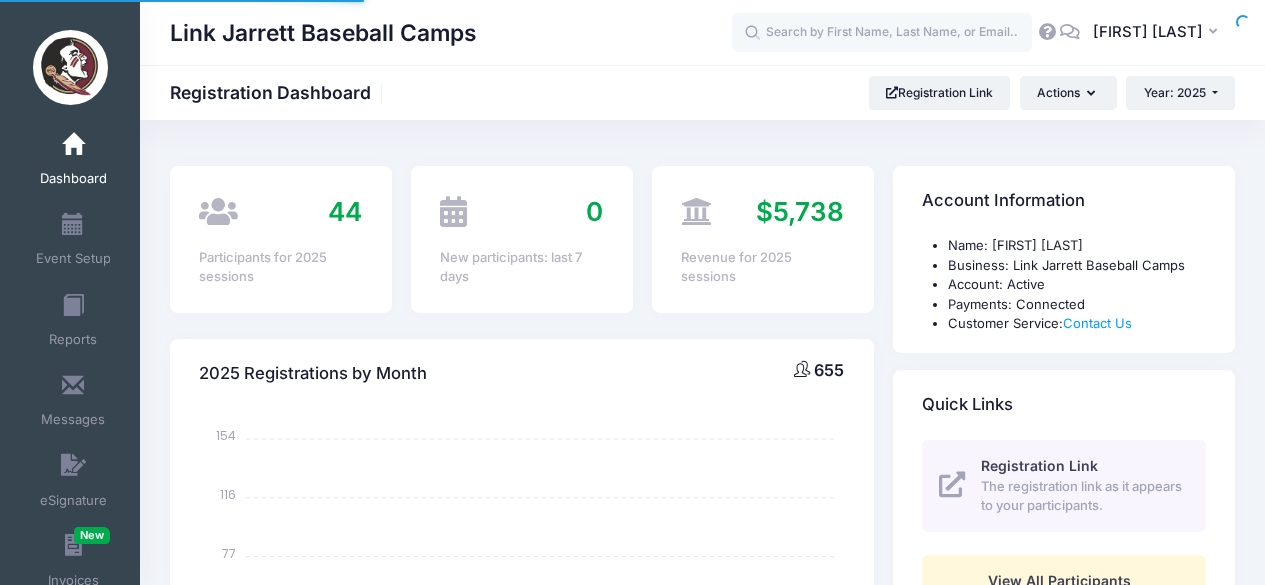 scroll, scrollTop: 0, scrollLeft: 0, axis: both 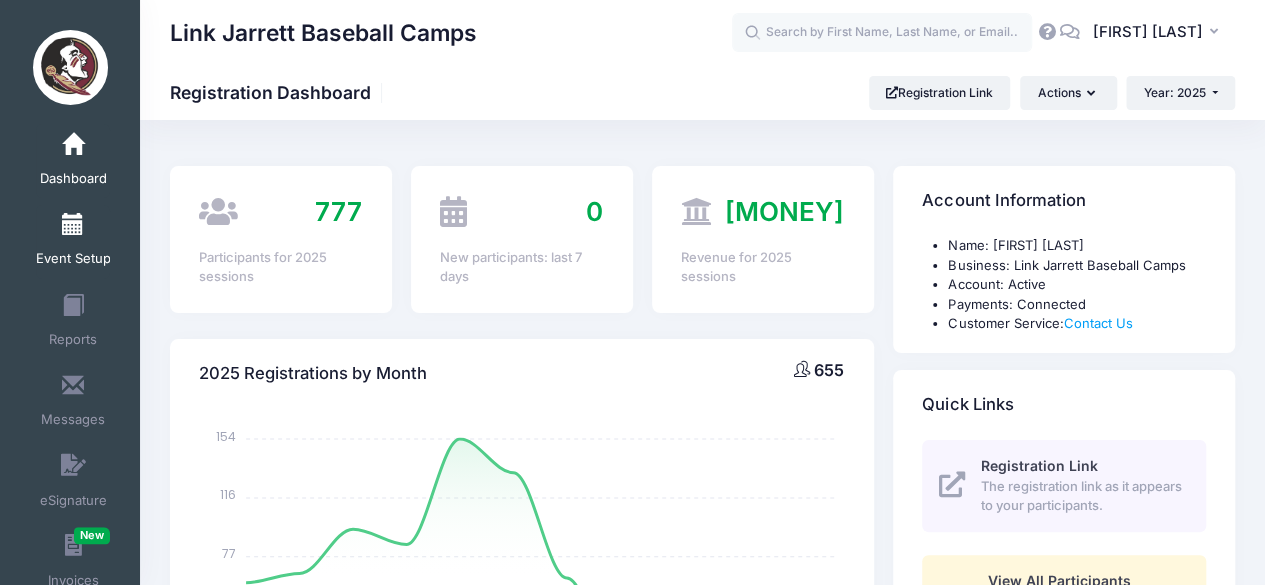 click at bounding box center (73, 225) 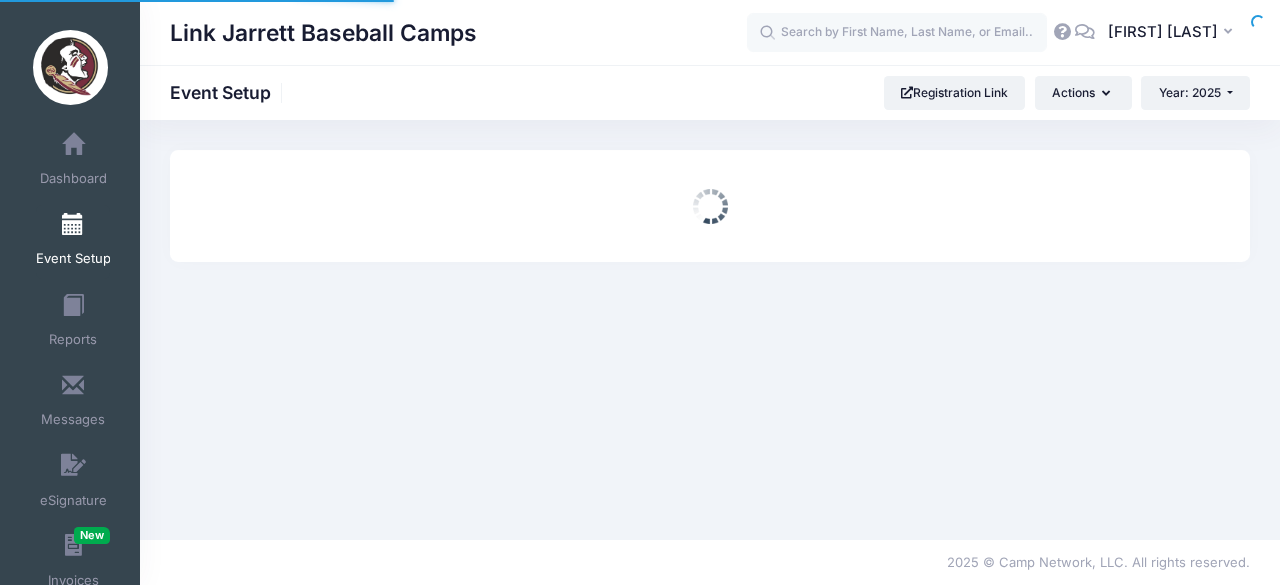 scroll, scrollTop: 0, scrollLeft: 0, axis: both 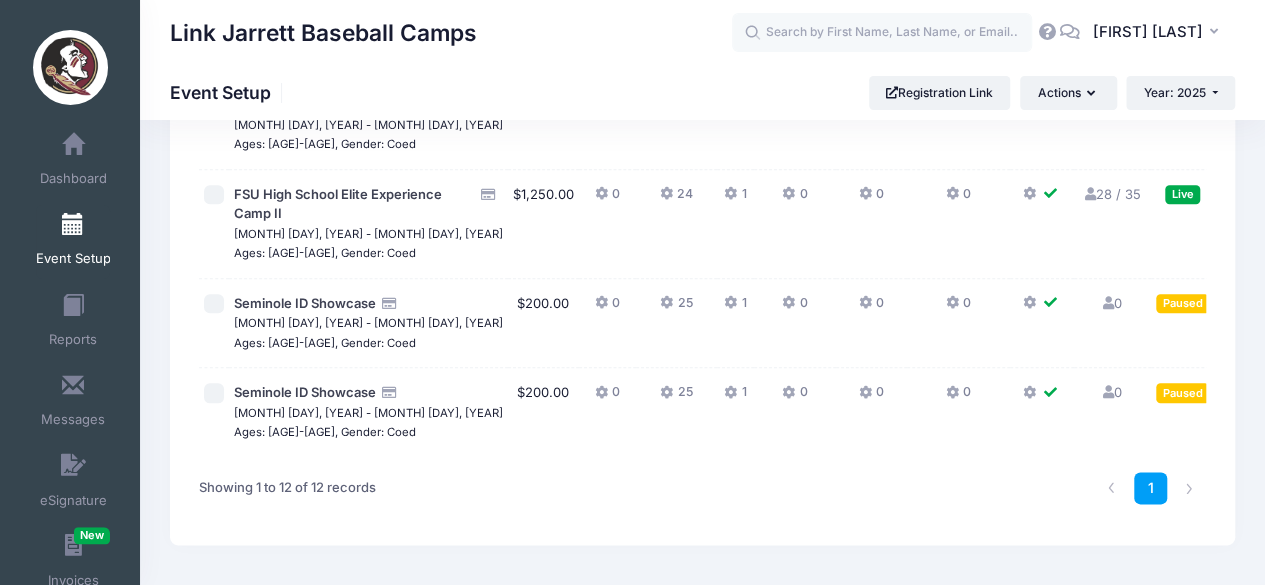 click on "28             / 35
Full" at bounding box center (1112, 194) 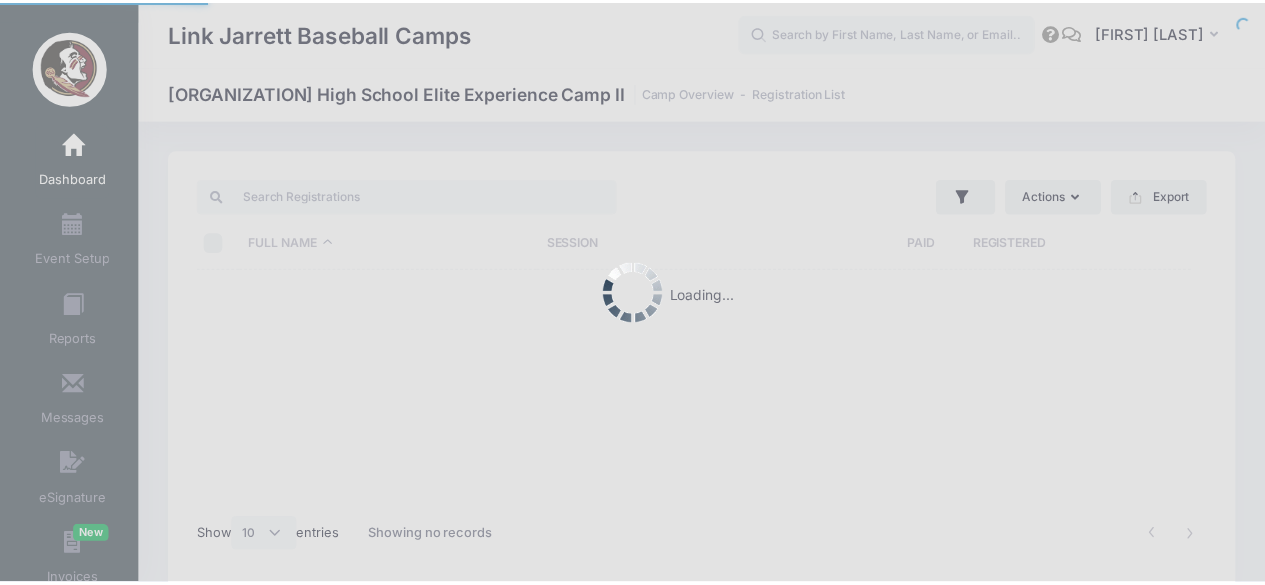 scroll, scrollTop: 0, scrollLeft: 0, axis: both 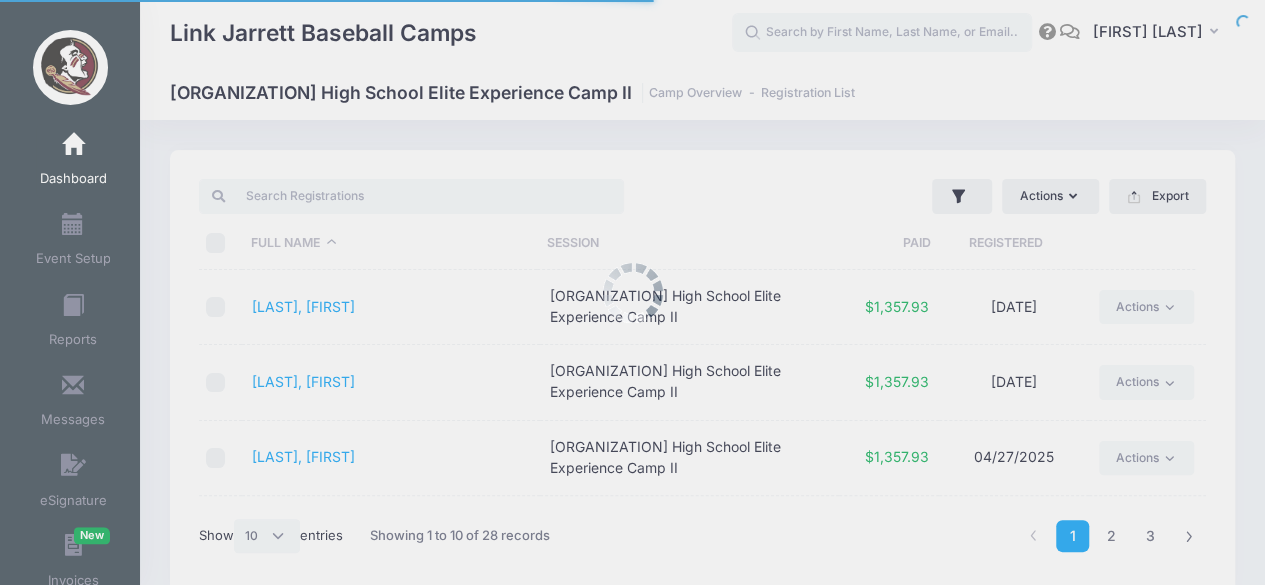 click on "Processing Request
Please wait...
Processing Request
Please wait...
Processing Request
Please wait...
Processing Request
Please wait...
New" at bounding box center [632, 292] 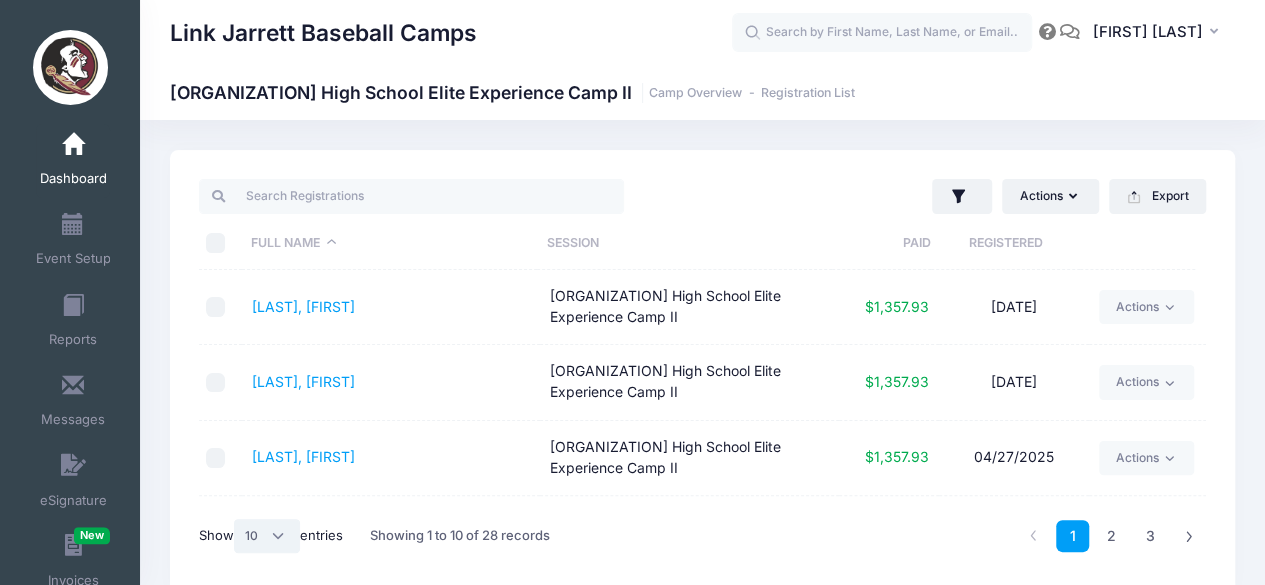 click on "All 10 25 50" at bounding box center (267, 536) 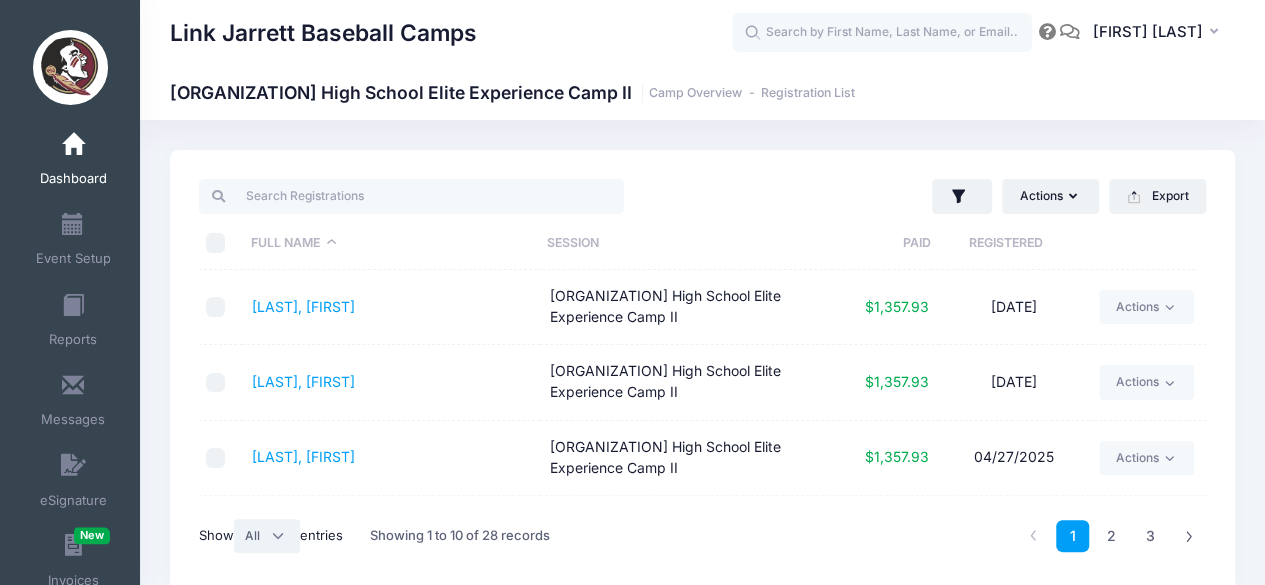 click on "All 10 25 50" at bounding box center (267, 536) 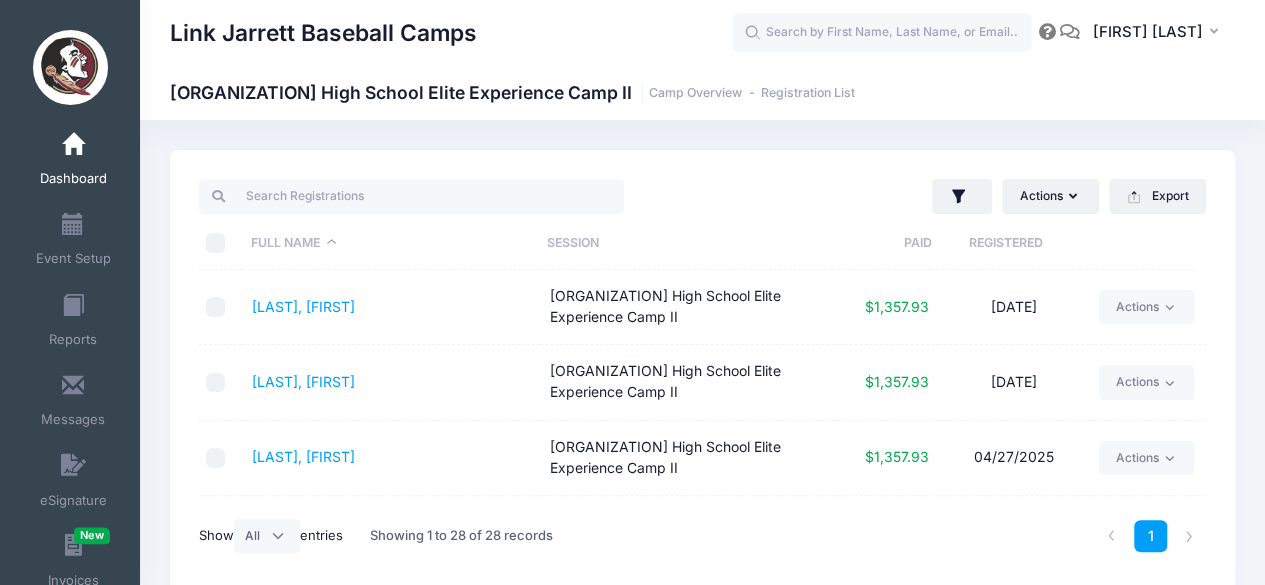 click at bounding box center (216, 243) 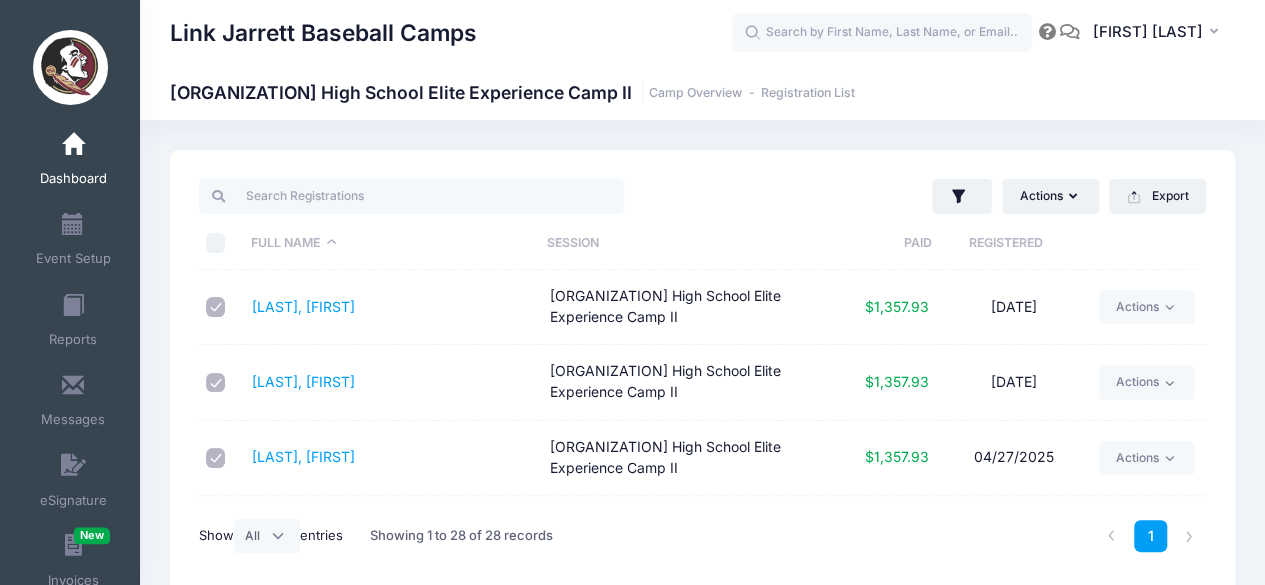 checkbox on "true" 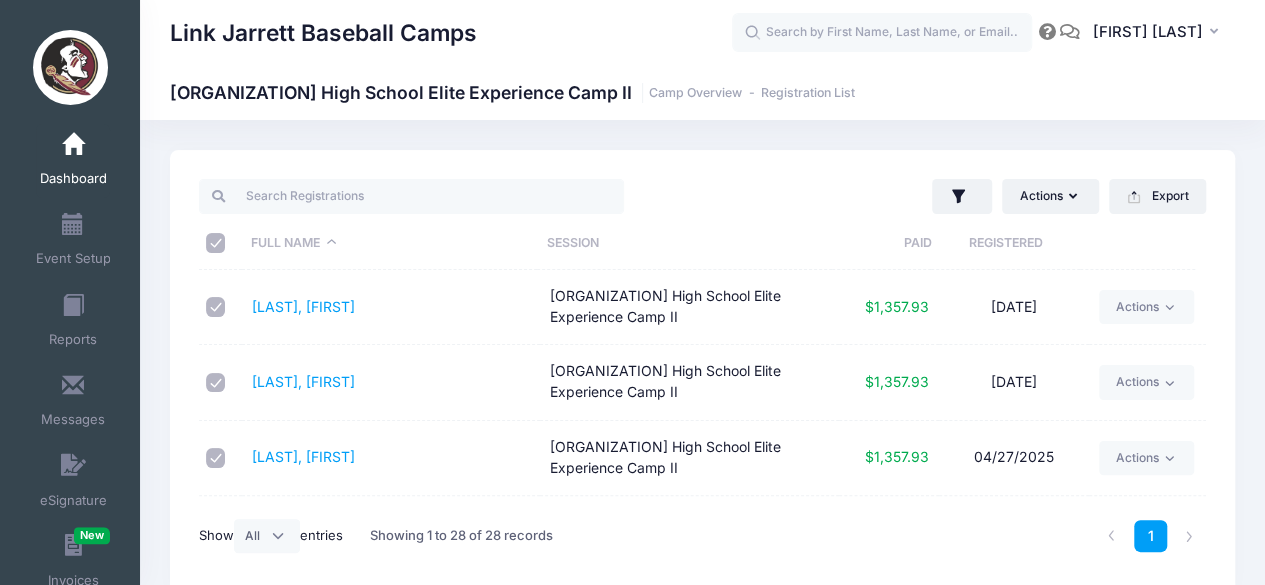 checkbox on "true" 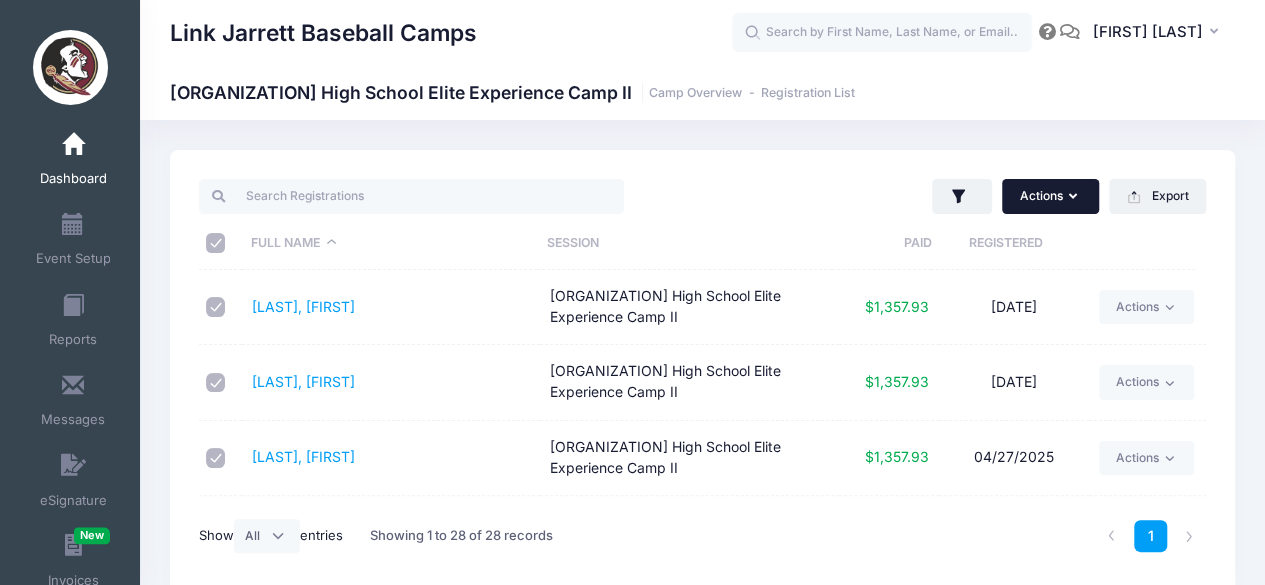 click on "Actions" at bounding box center (1050, 196) 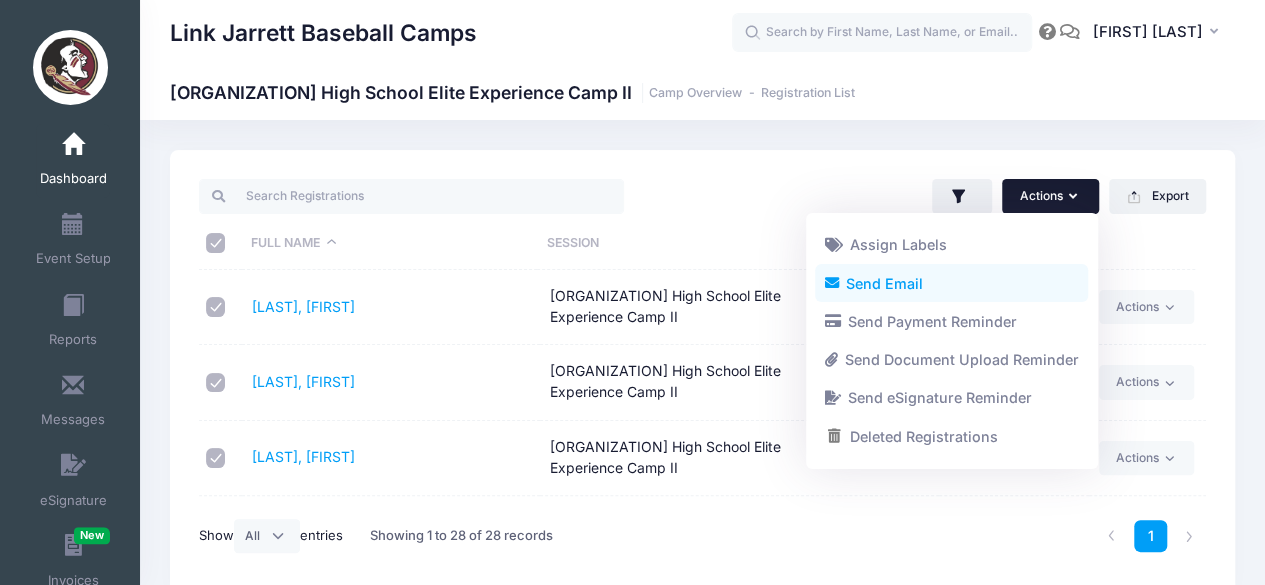 click on "Send Email" at bounding box center (951, 283) 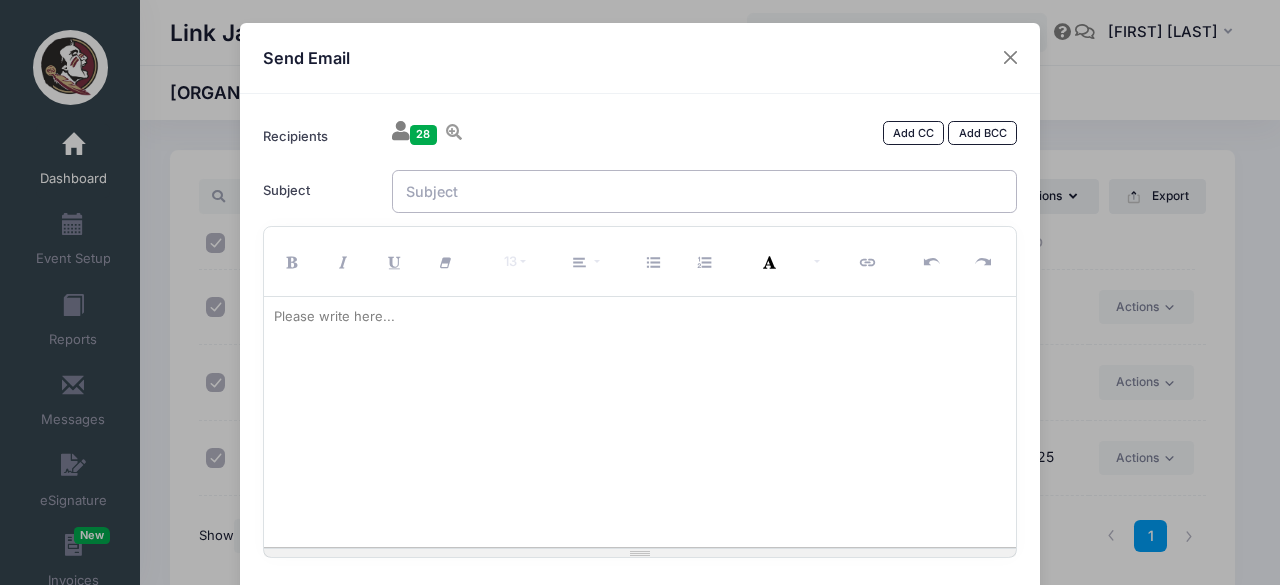 click on "Subject" at bounding box center (705, 191) 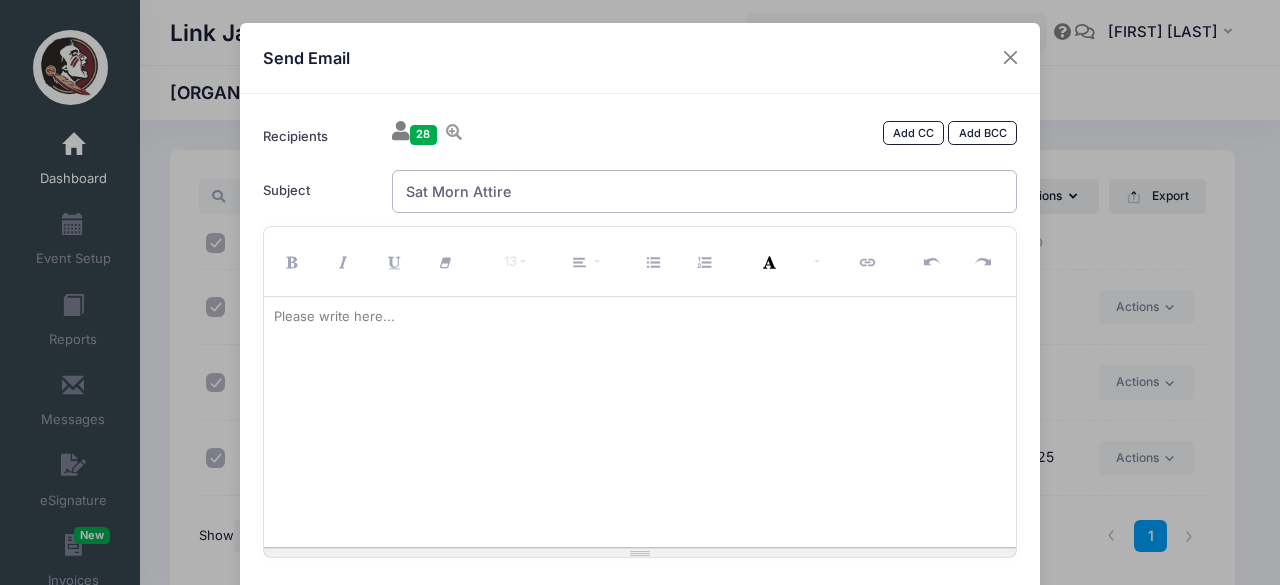 click on "Sat Morn Attire" at bounding box center [705, 191] 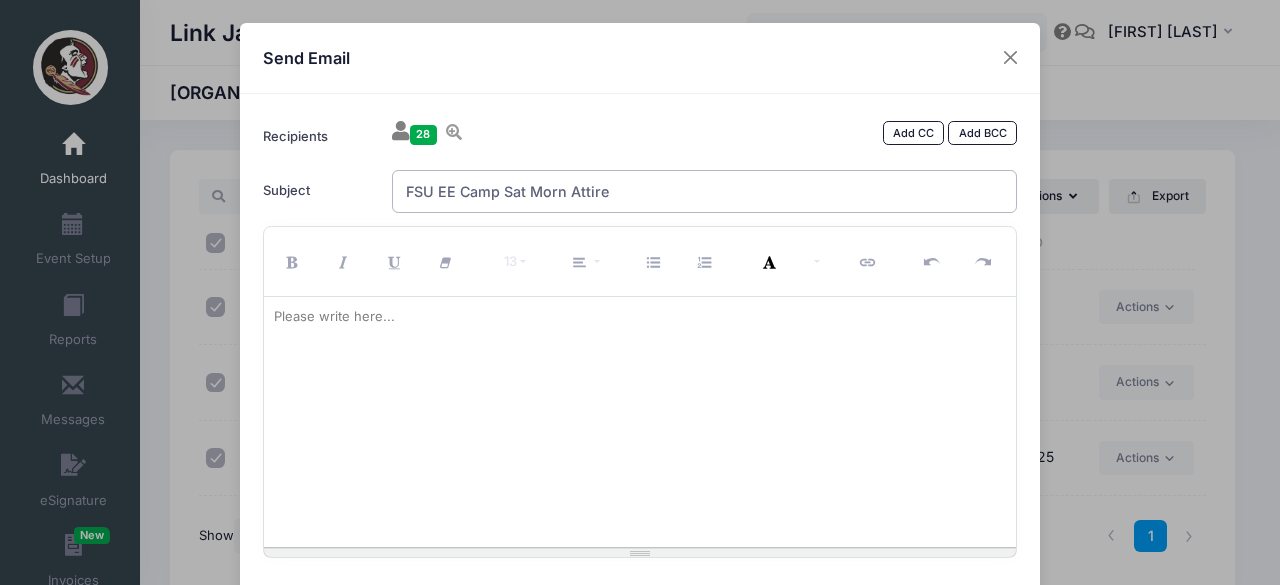 type on "FSU EE Camp Sat Morn Attire" 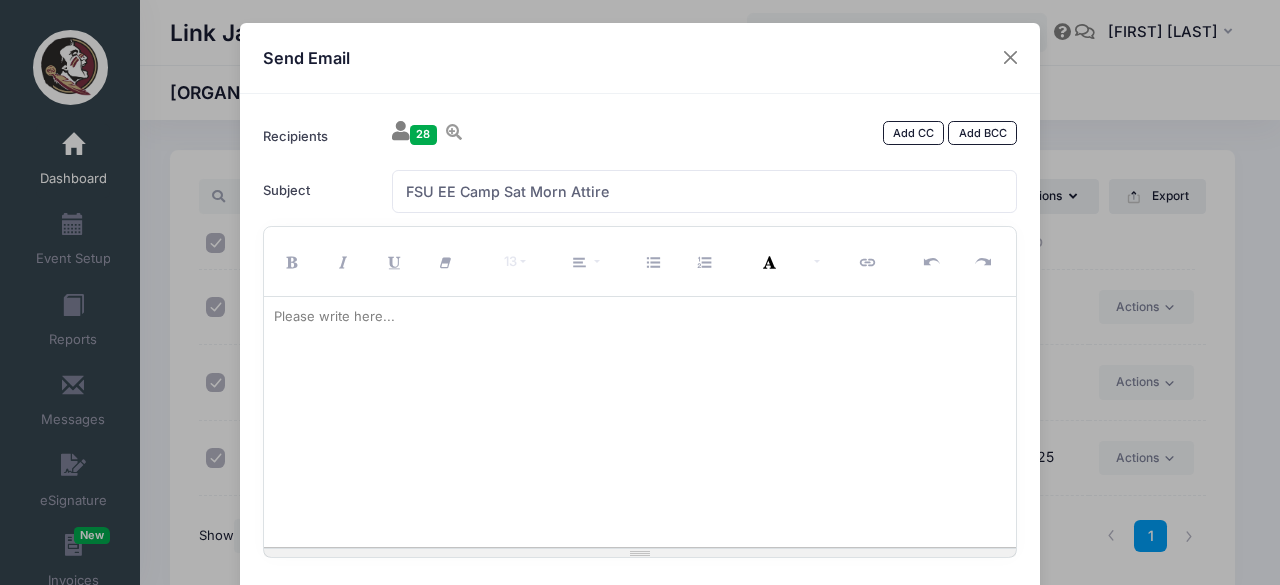 click at bounding box center [640, 422] 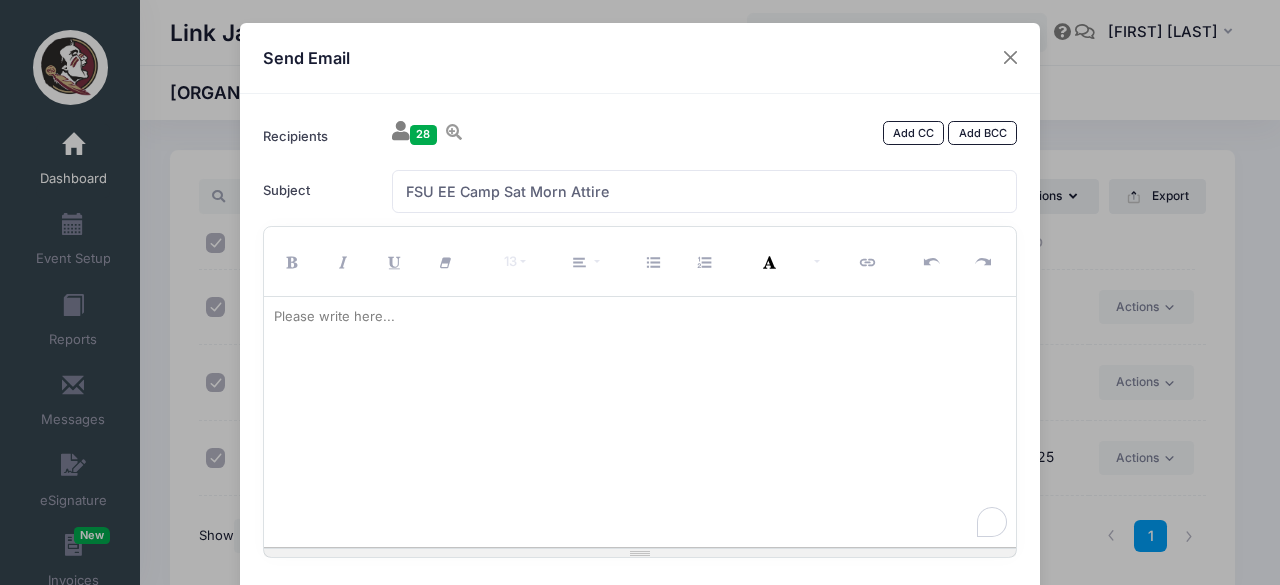 type 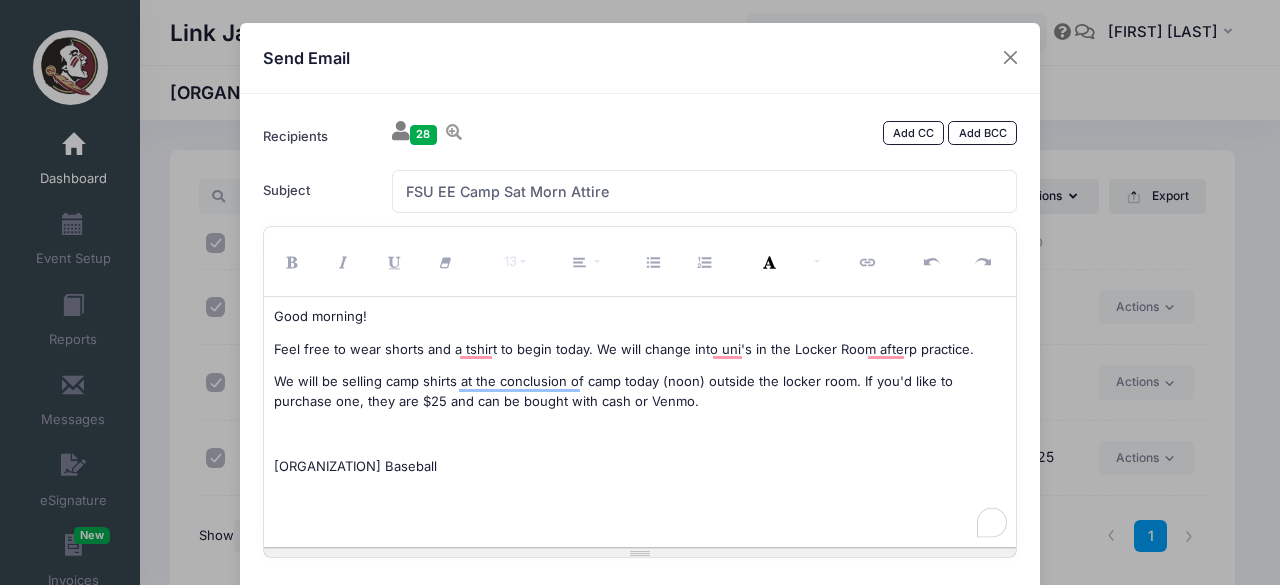 scroll, scrollTop: 92, scrollLeft: 0, axis: vertical 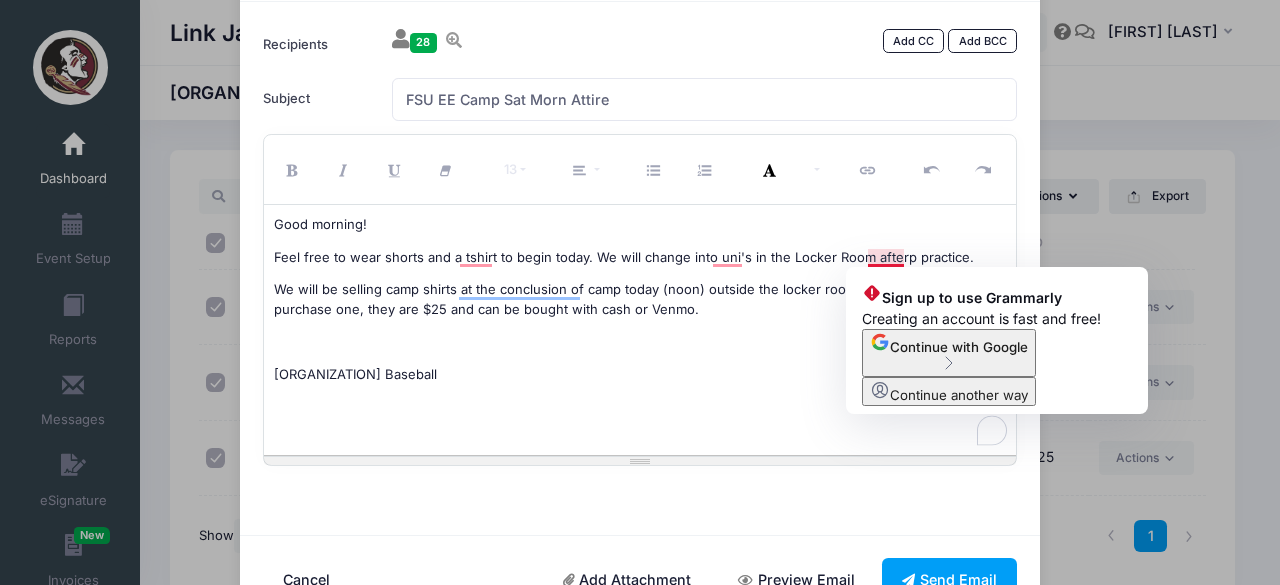 click on "Feel free to wear shorts and a tshirt to begin today. We will change into uni's in the Locker Room afterp practice." at bounding box center [640, 258] 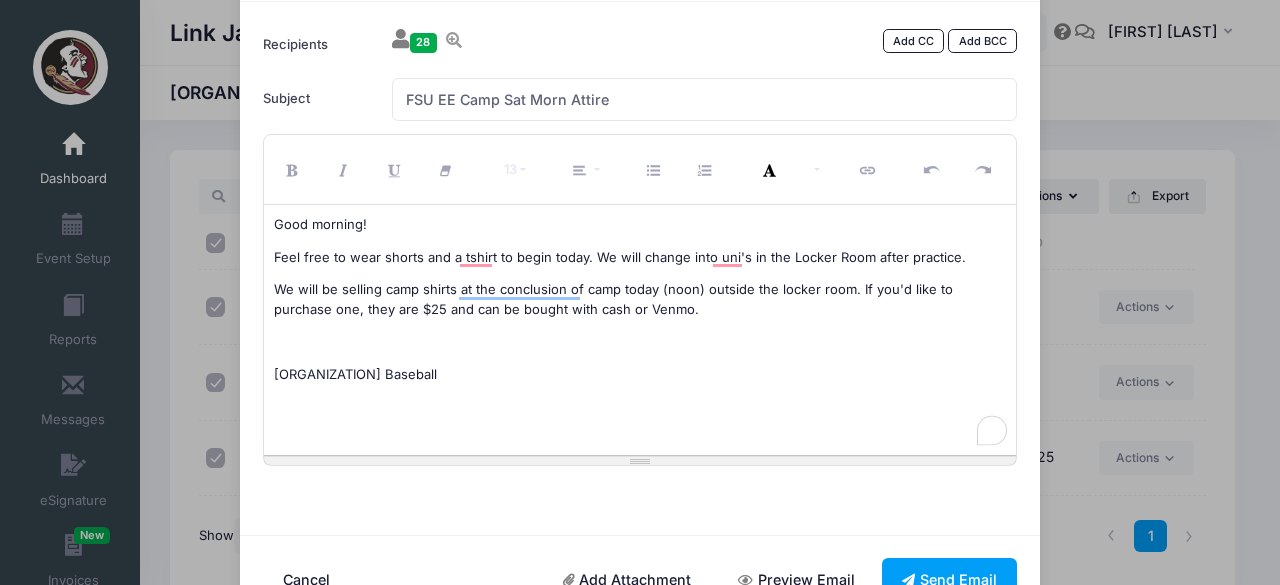 scroll, scrollTop: 136, scrollLeft: 0, axis: vertical 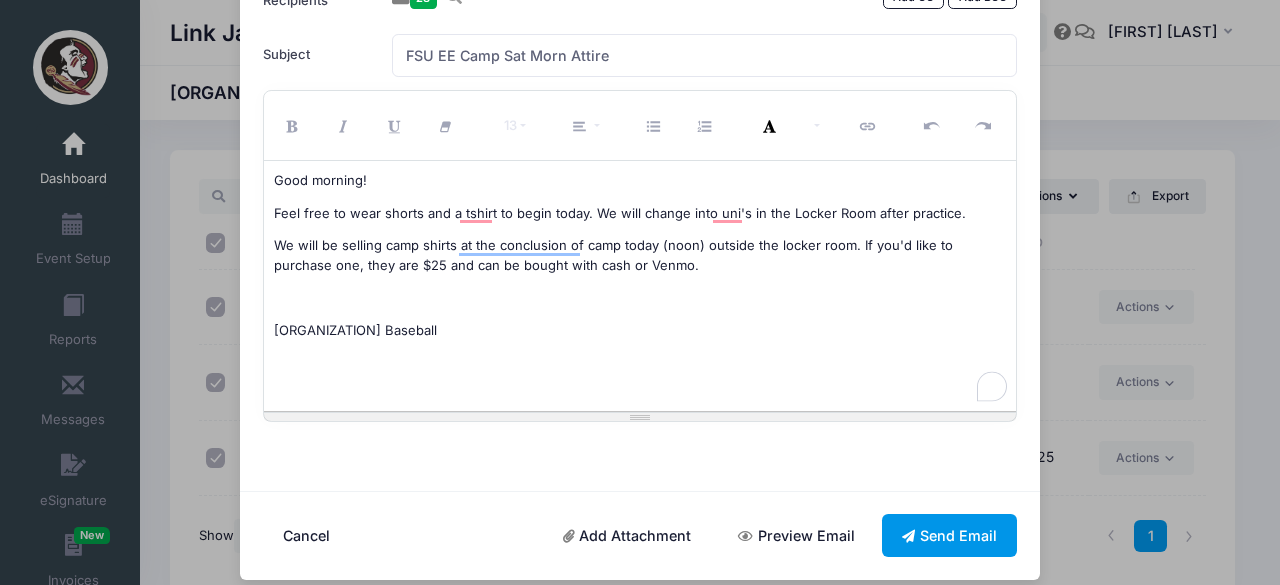 click on "Send Email" at bounding box center (950, 535) 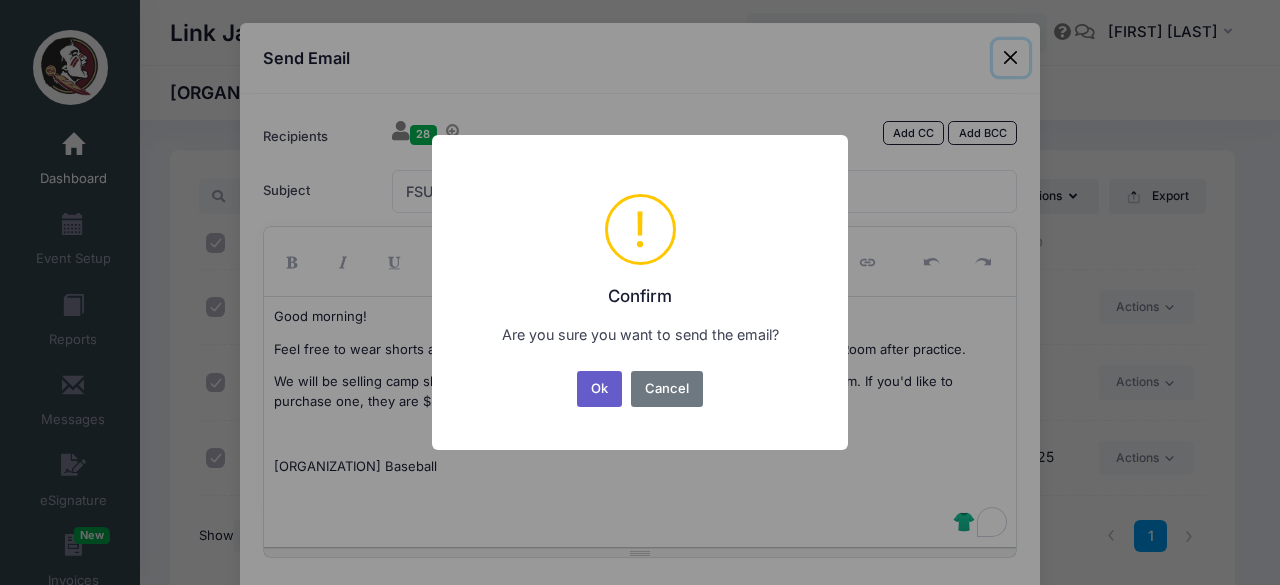 click on "Ok" at bounding box center (600, 389) 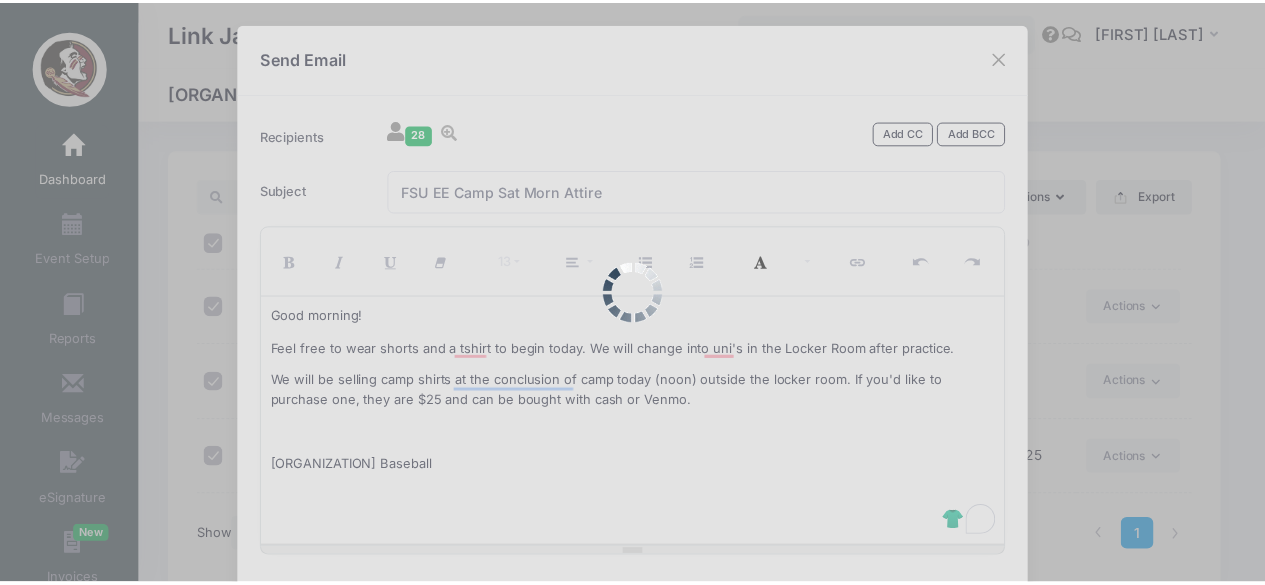 scroll, scrollTop: 151, scrollLeft: 0, axis: vertical 